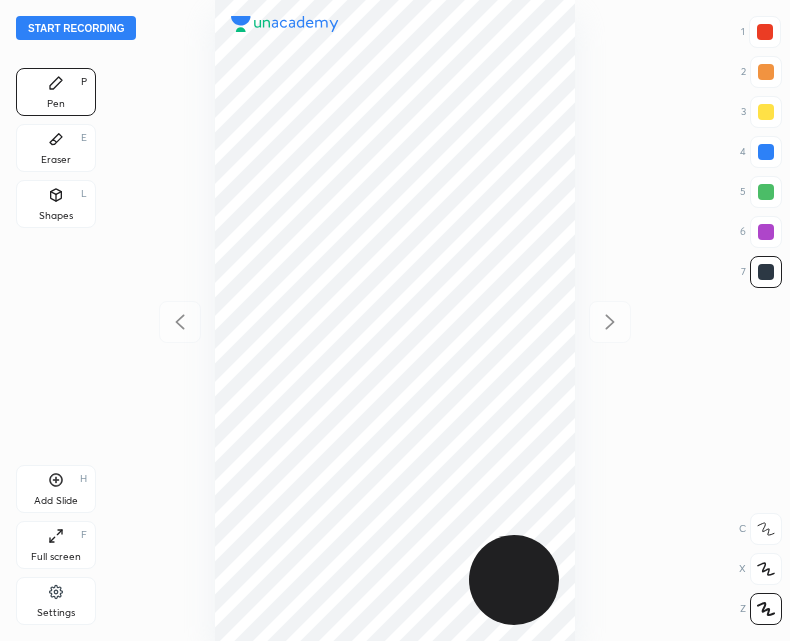 scroll, scrollTop: 0, scrollLeft: 0, axis: both 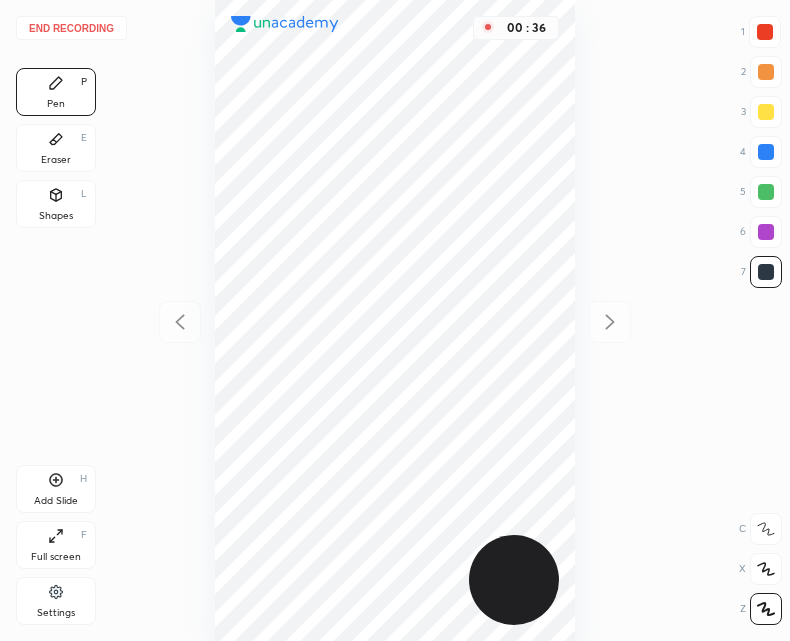 click on "Shapes L" at bounding box center [56, 204] 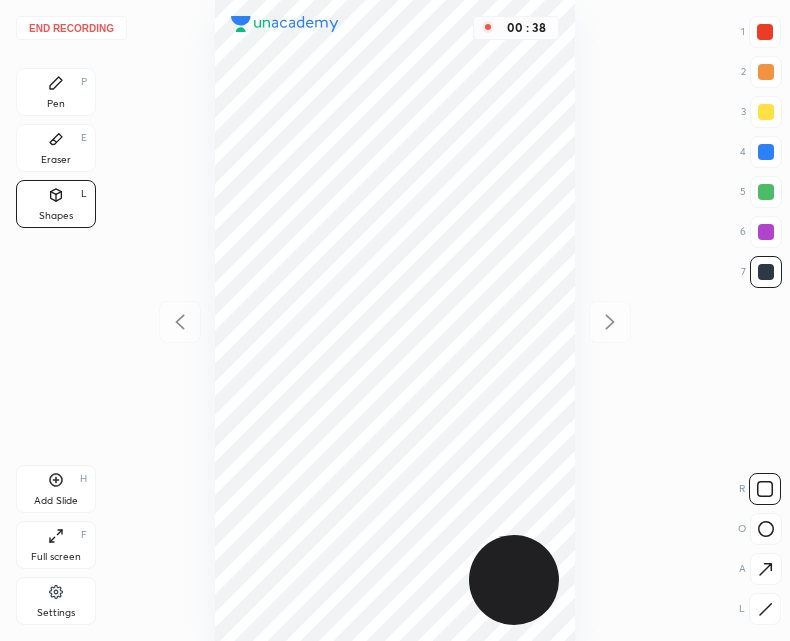 click on "Pen" at bounding box center [56, 104] 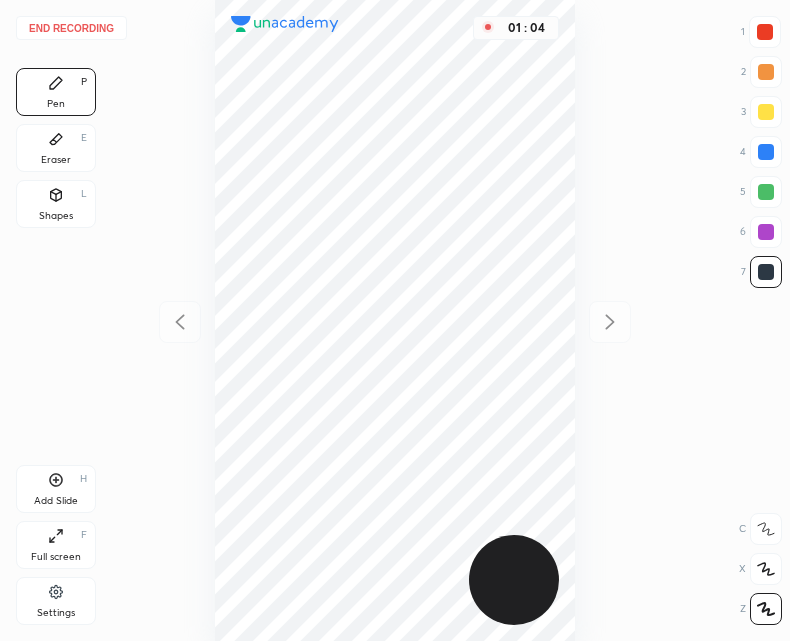 click on "Add Slide H" at bounding box center (56, 489) 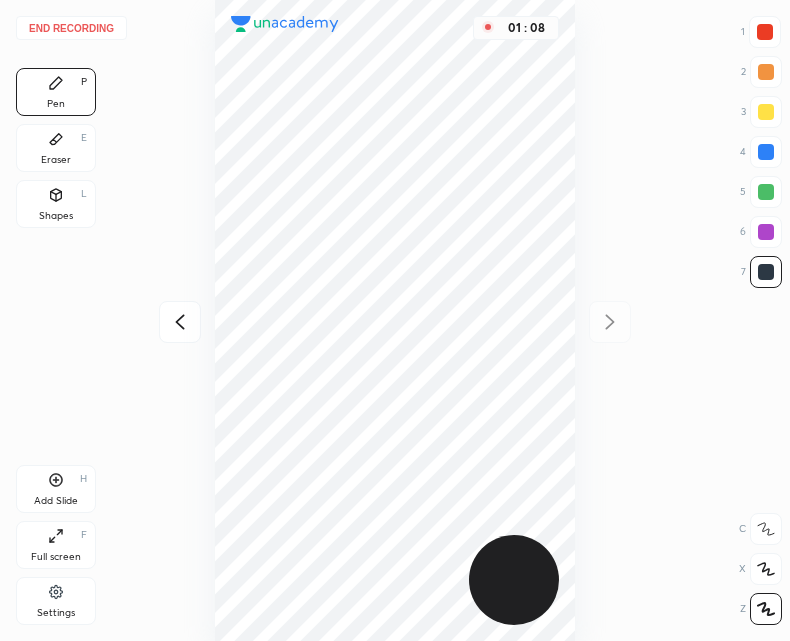 click 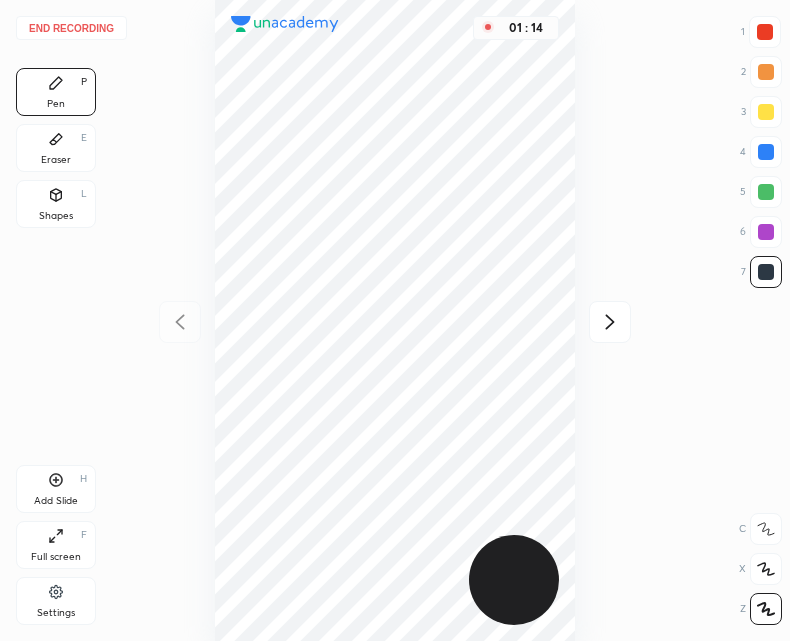 click 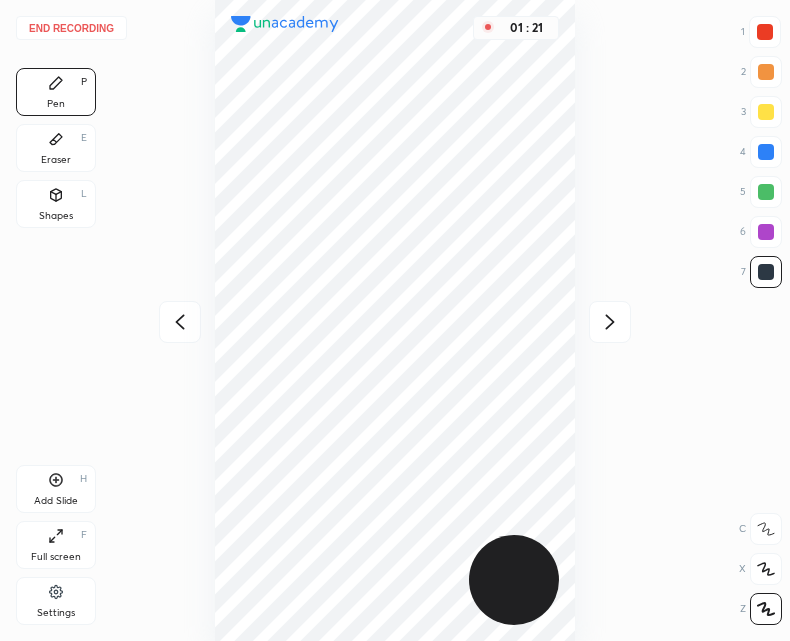 click 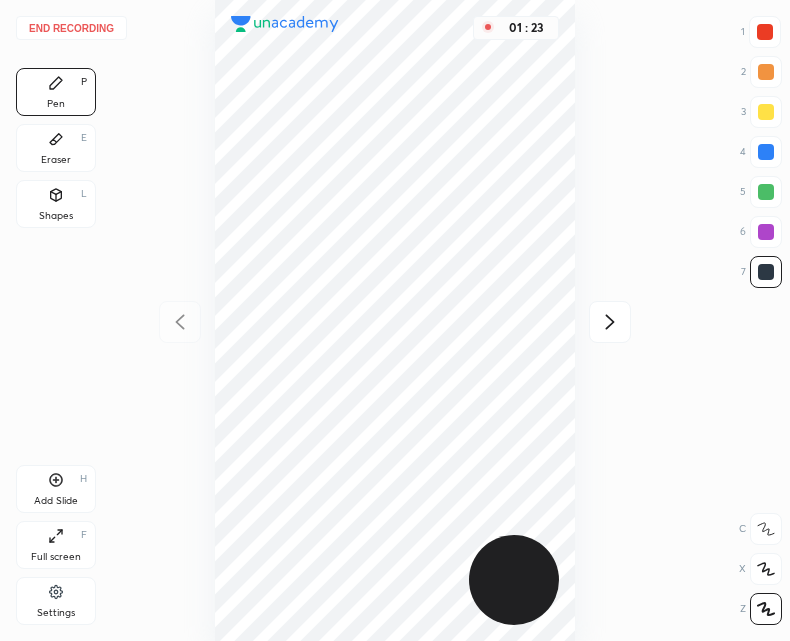 click 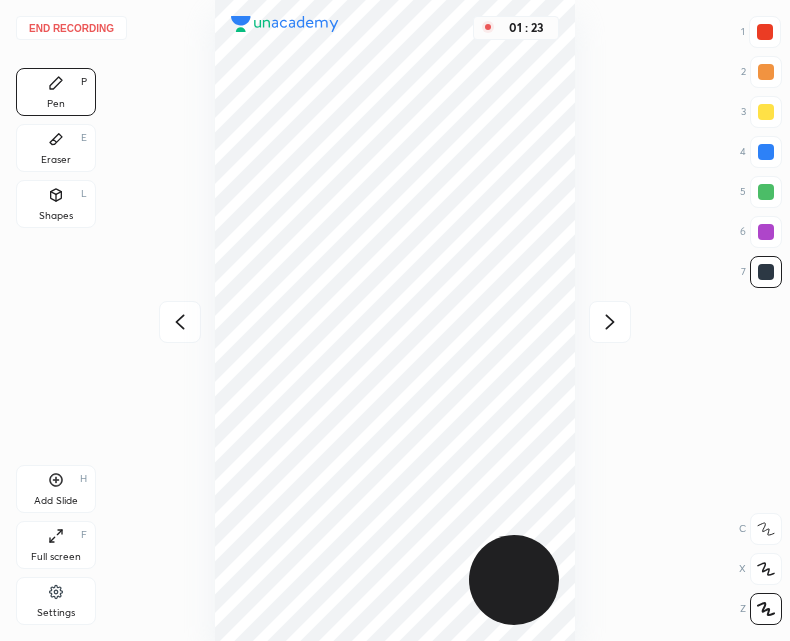click 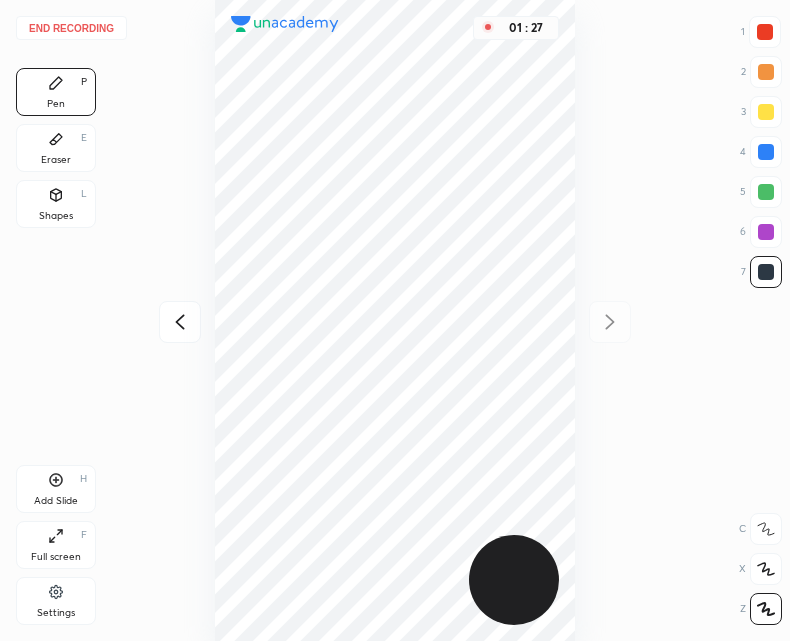 click 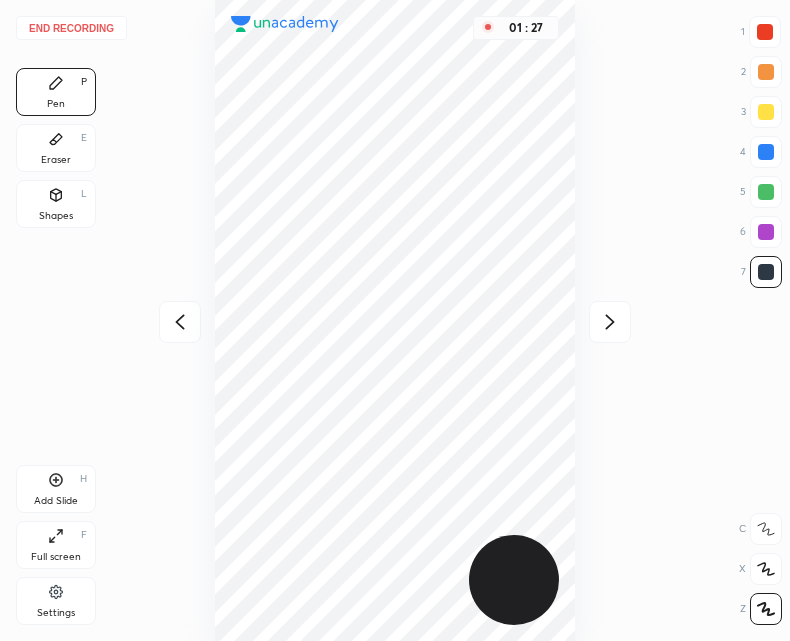 click 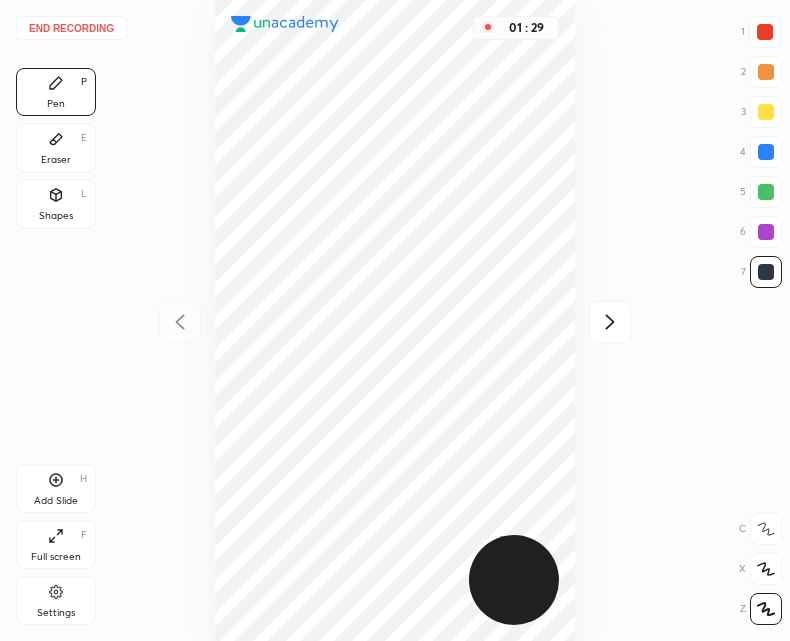 click 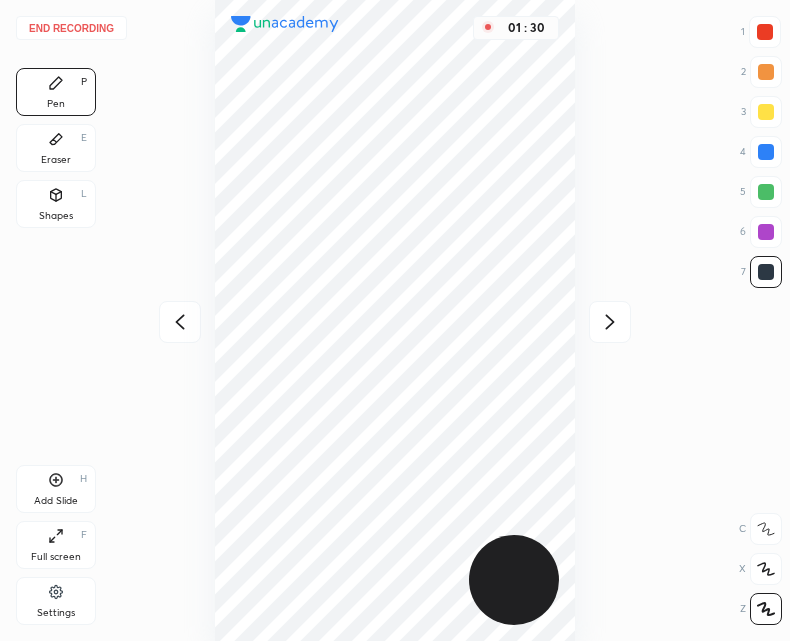 click 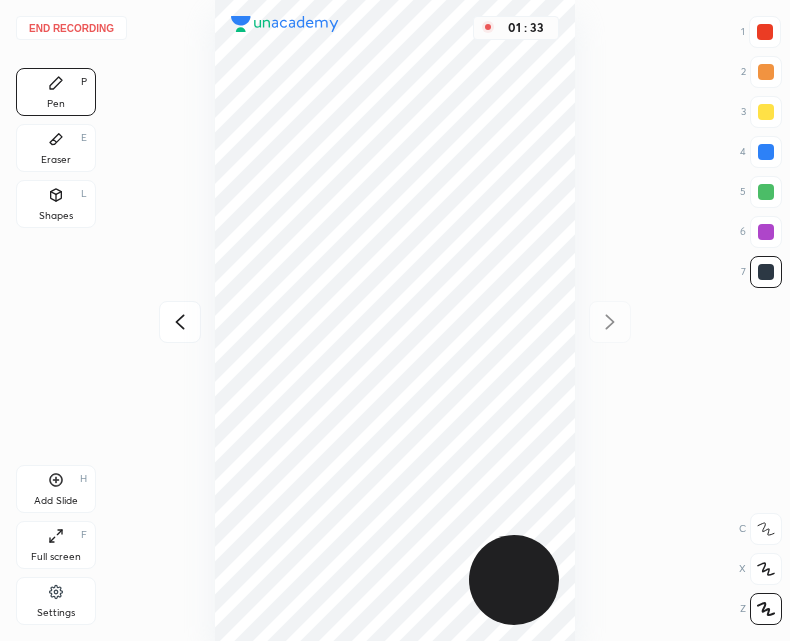click at bounding box center (180, 322) 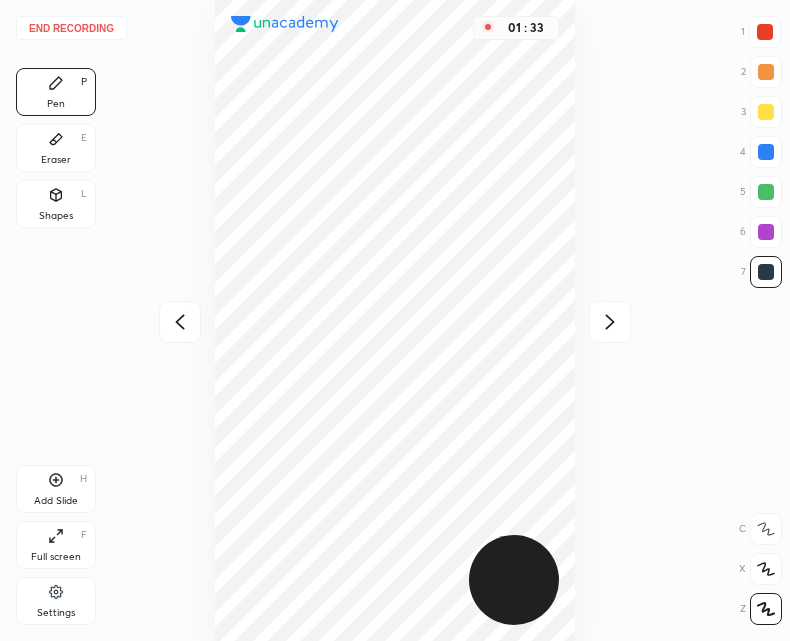 click 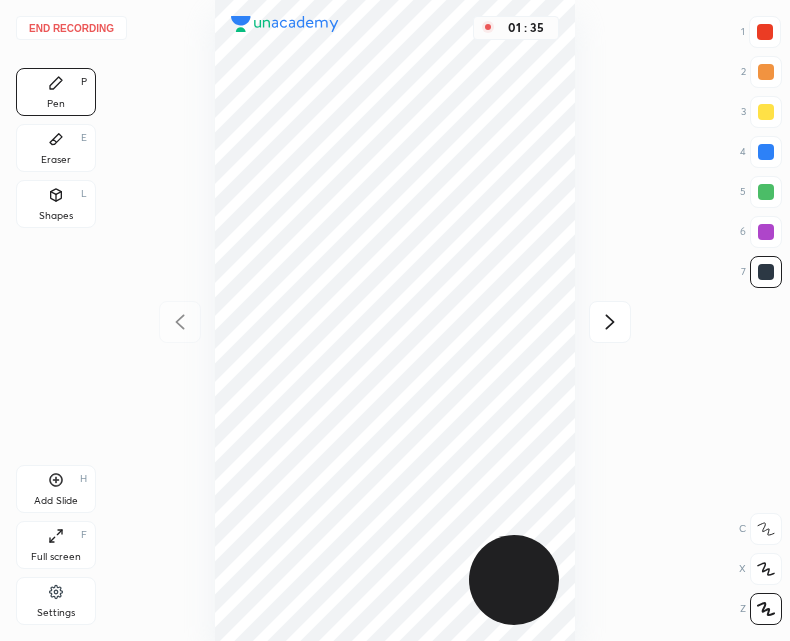 click at bounding box center (610, 322) 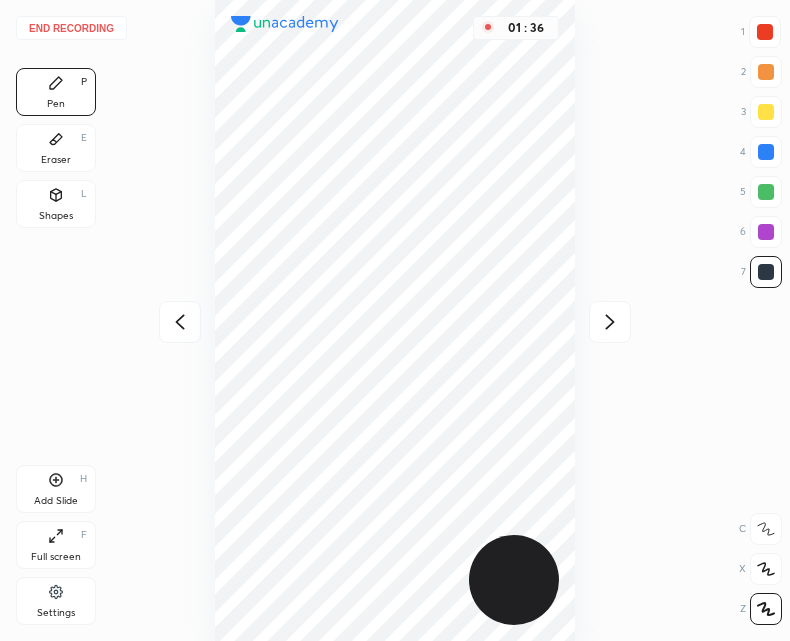 click 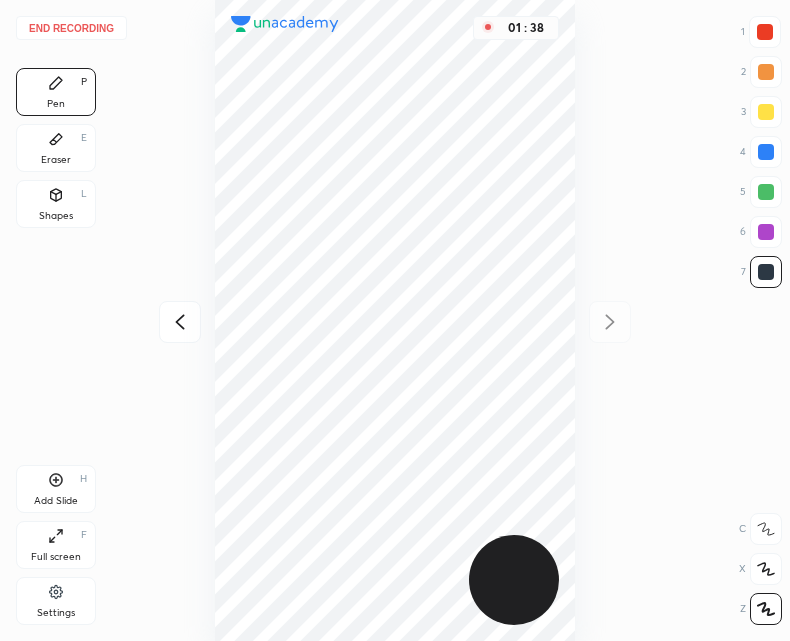 click 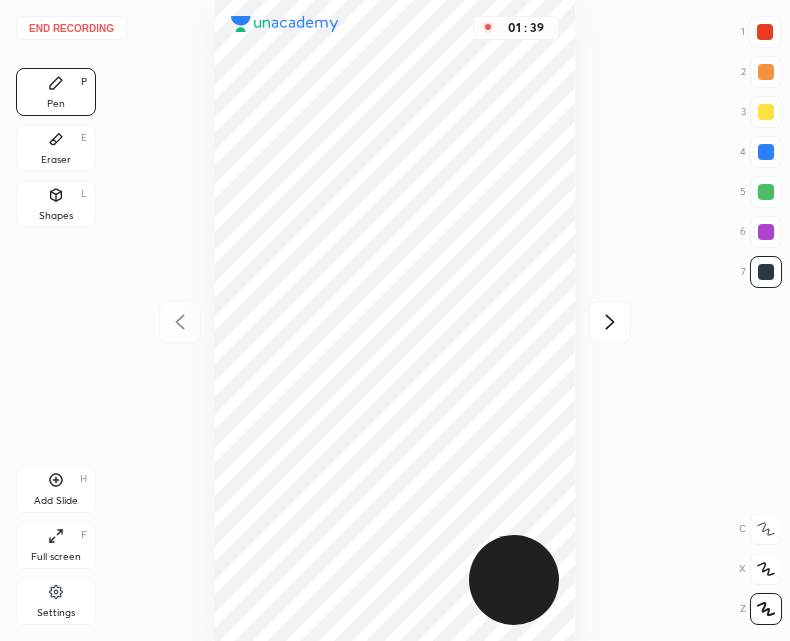 click 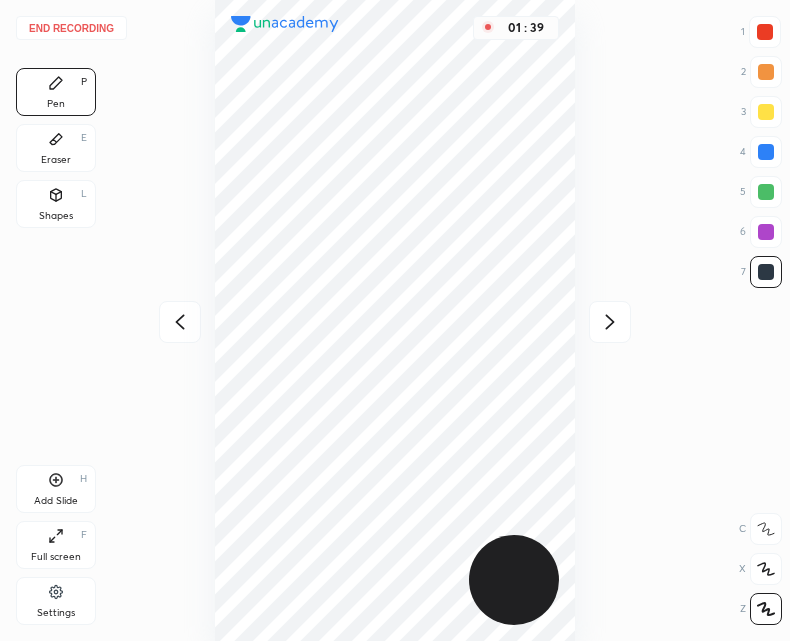 click 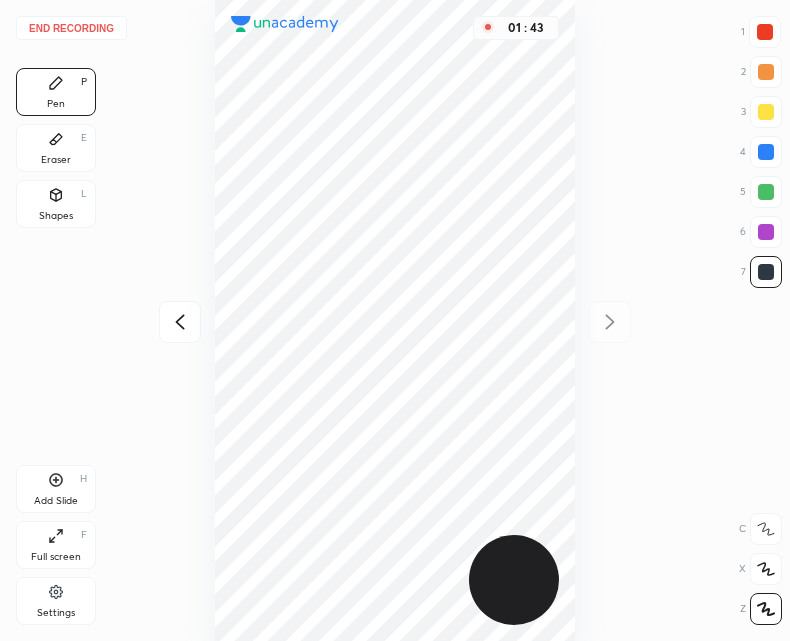 click 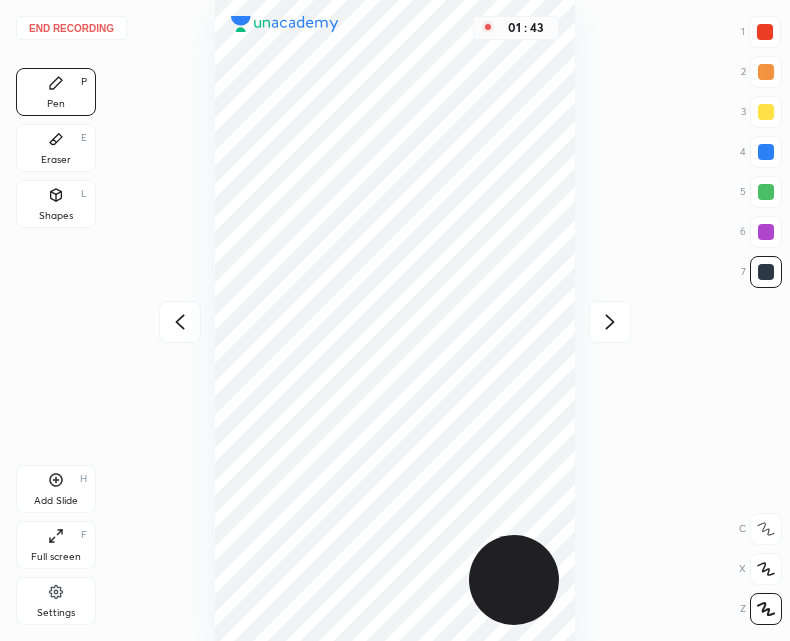 click 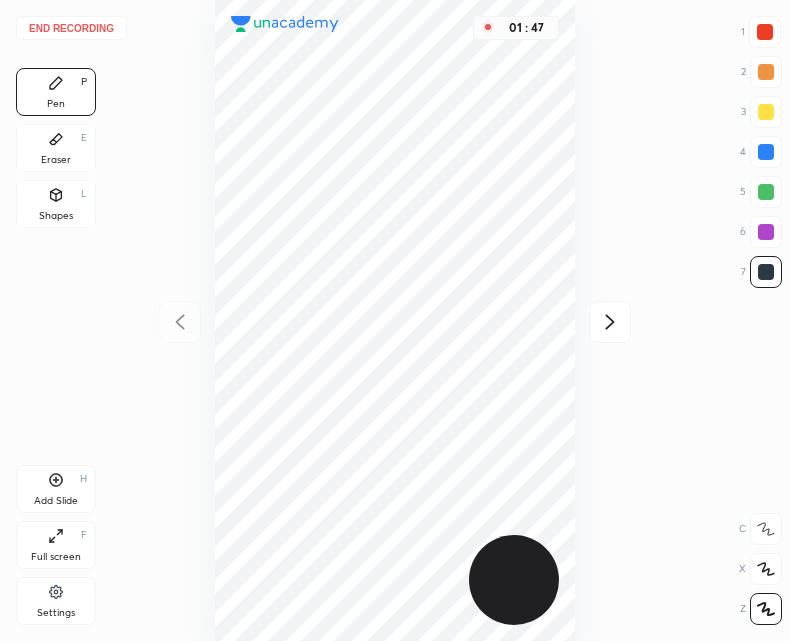 click 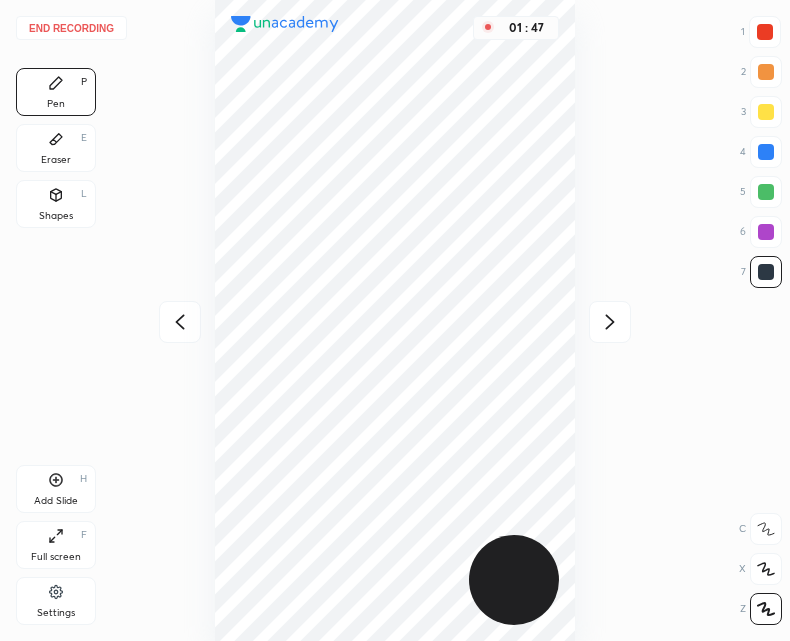 click 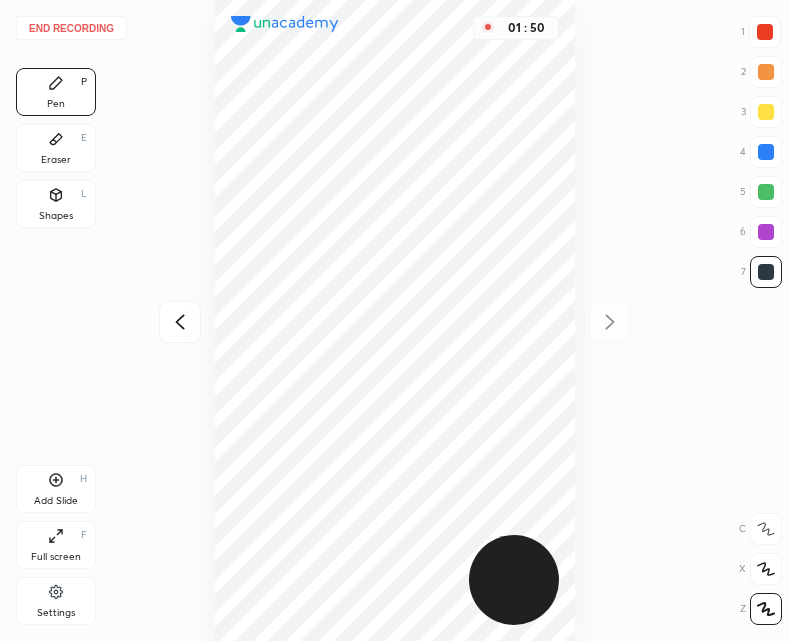 click 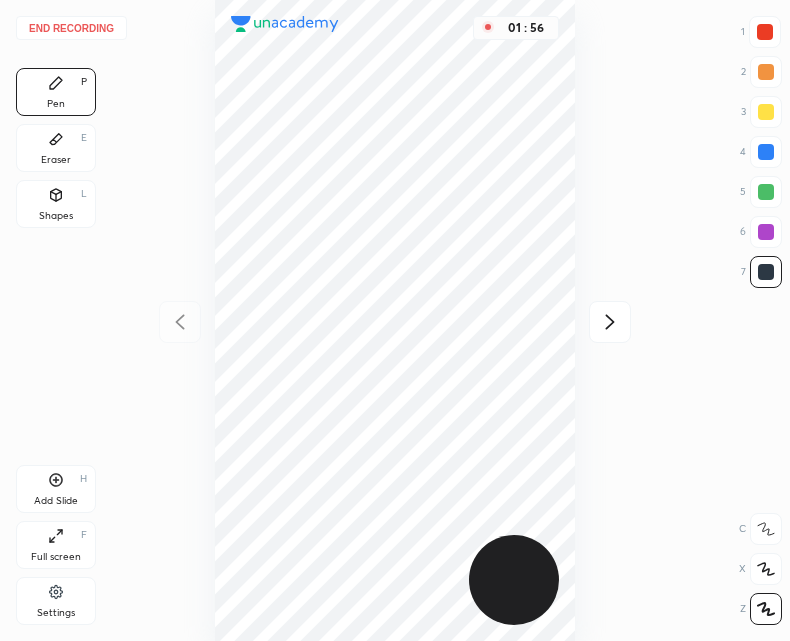 click 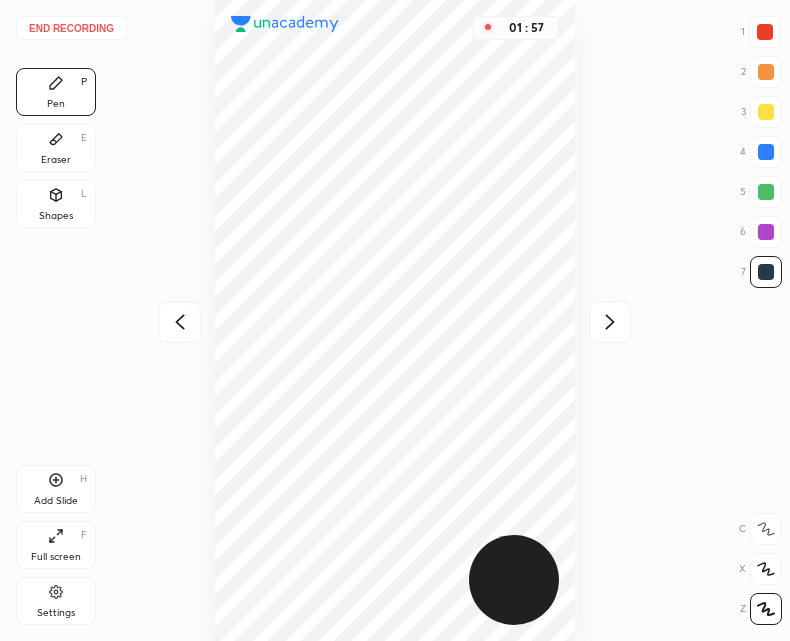 click 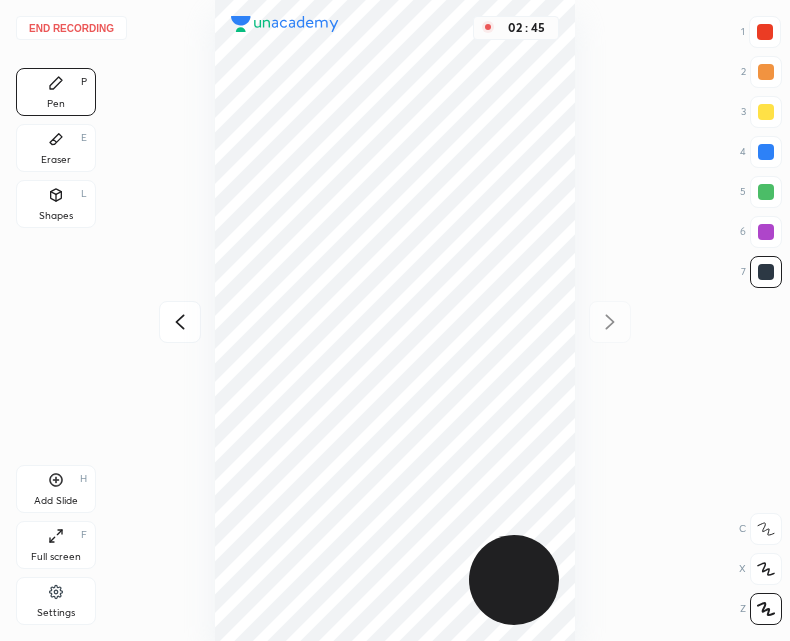 click 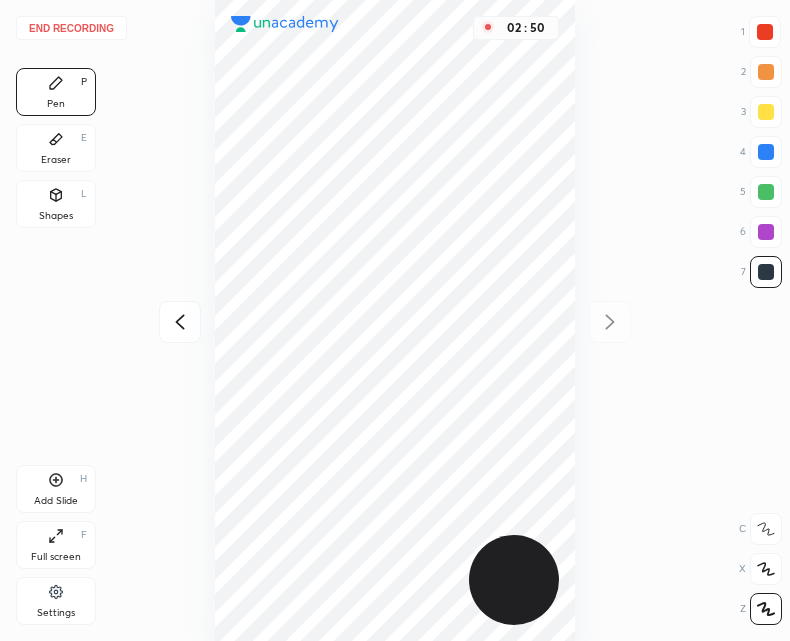 click at bounding box center [180, 322] 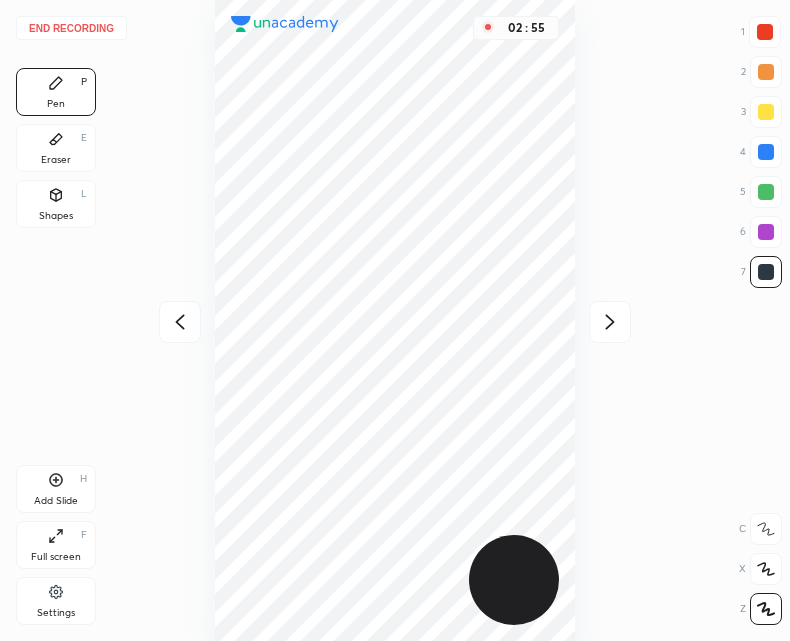 click 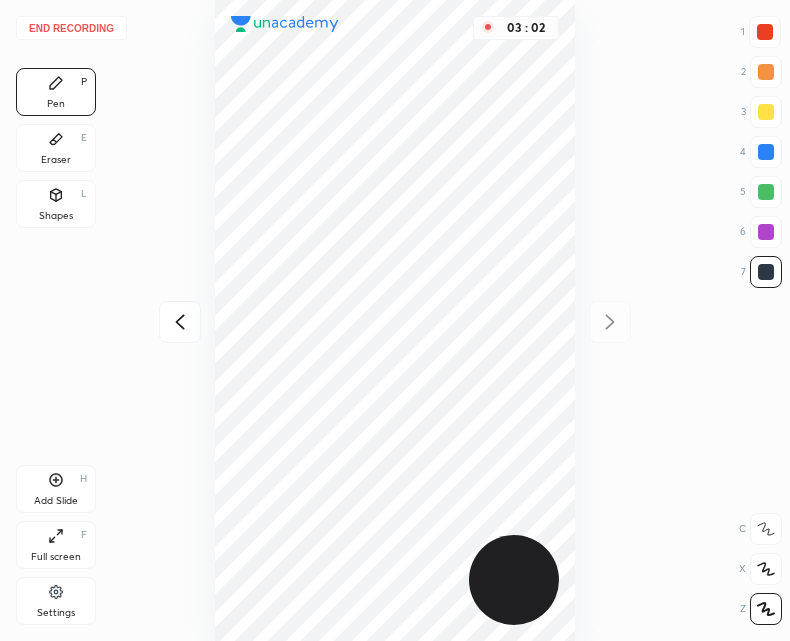 click at bounding box center (180, 322) 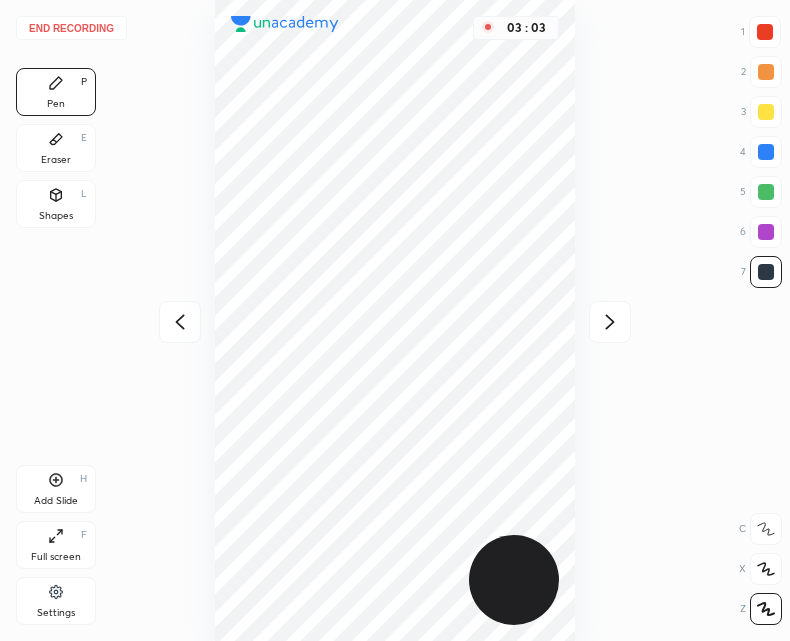 click 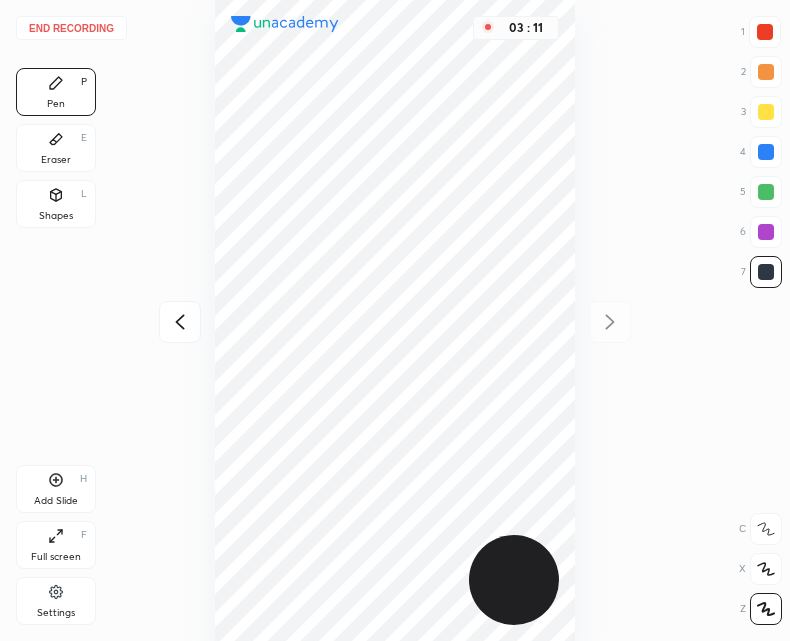 click 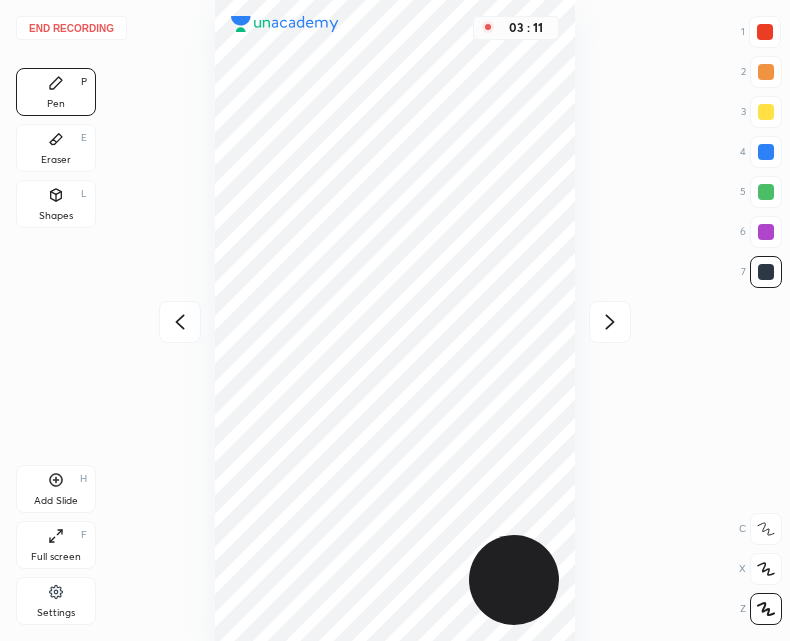 click 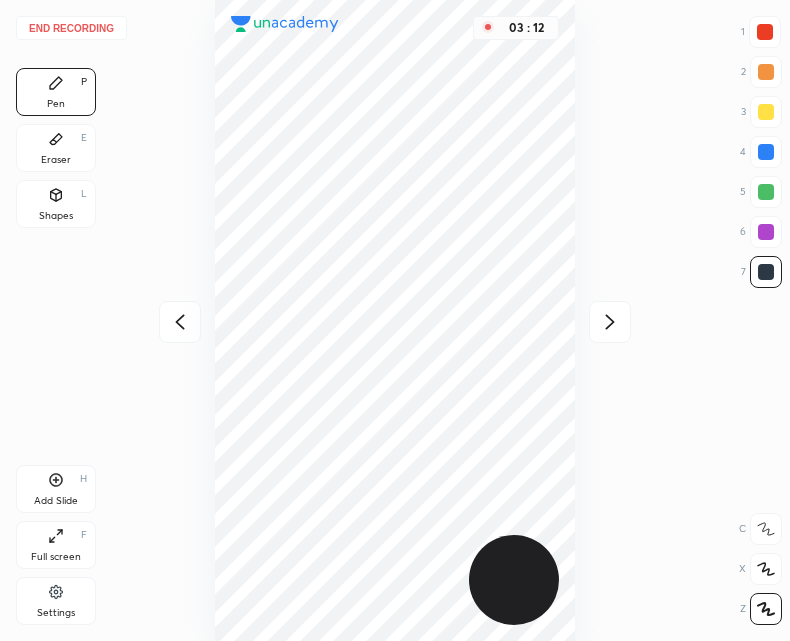 click at bounding box center [180, 322] 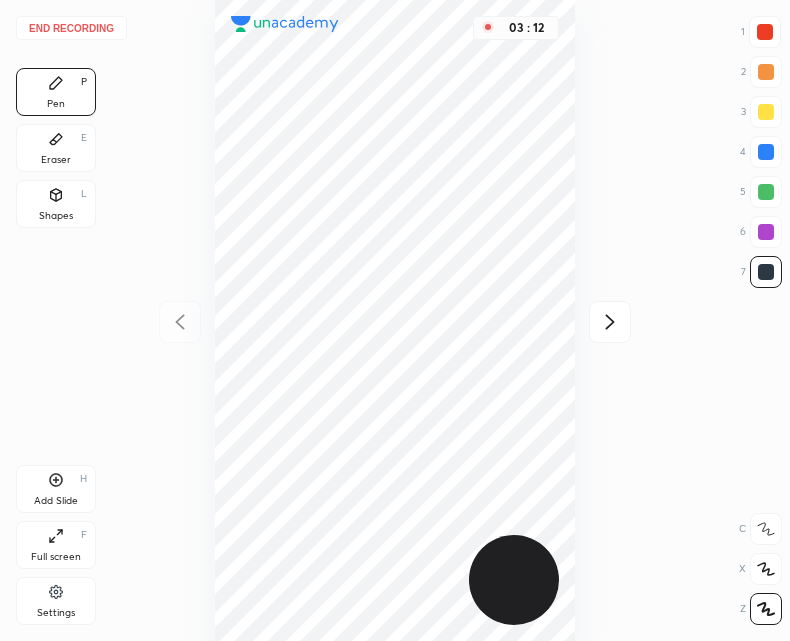 click on "03 : 12" at bounding box center (395, 320) 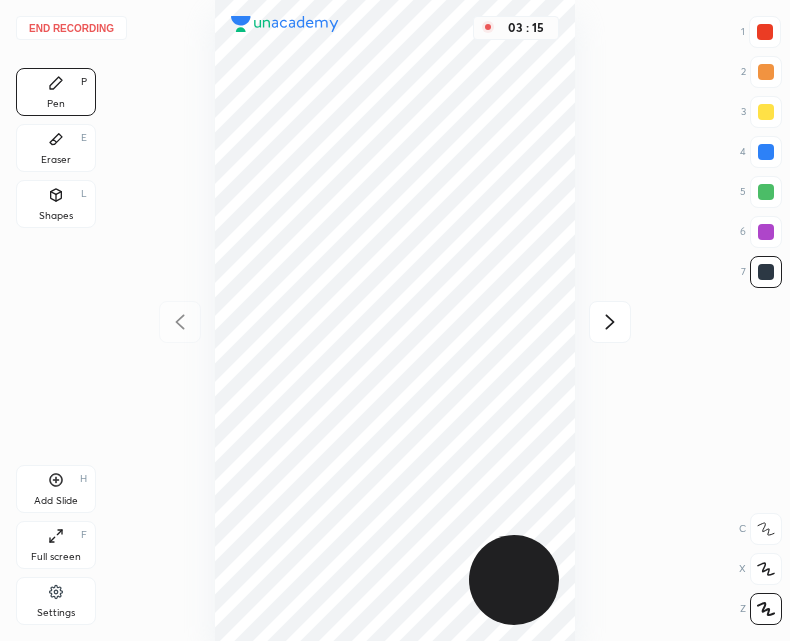 click 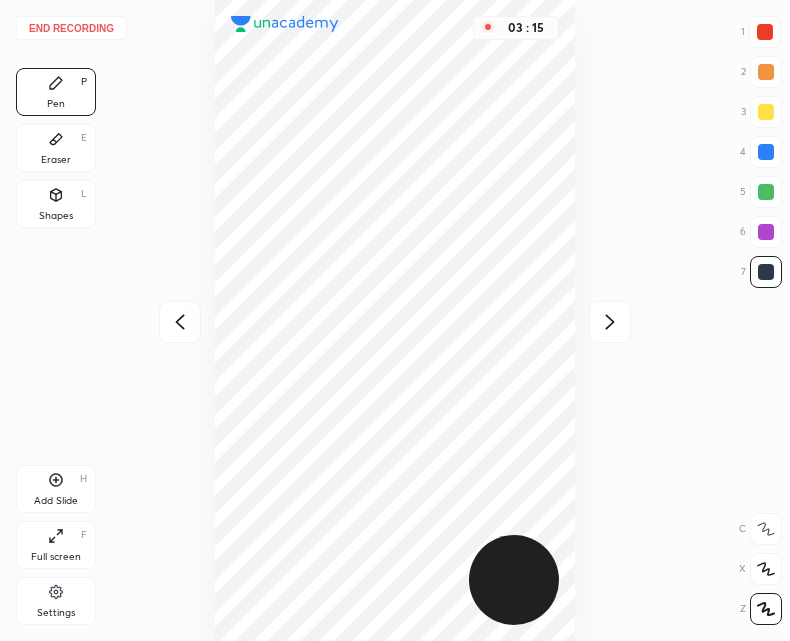 click 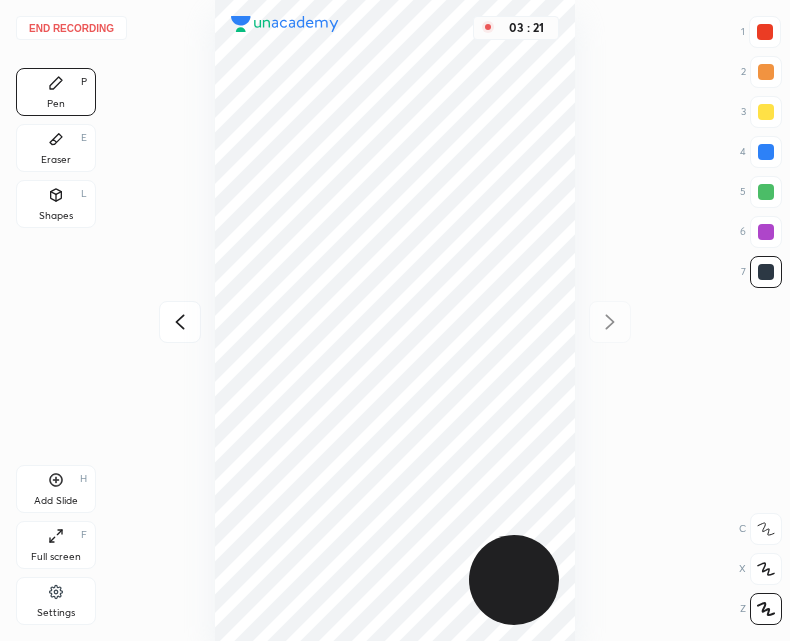 click on "End recording" at bounding box center (71, 28) 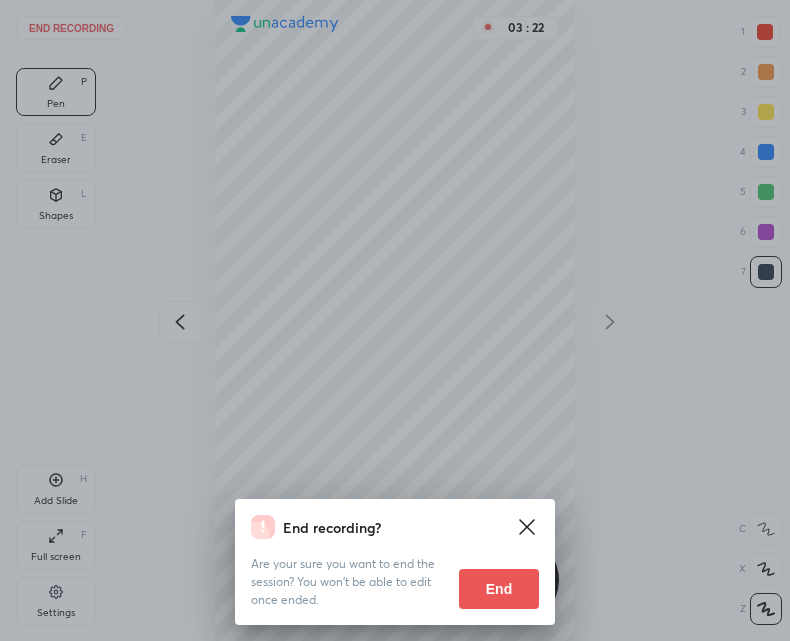 click on "End" at bounding box center [499, 589] 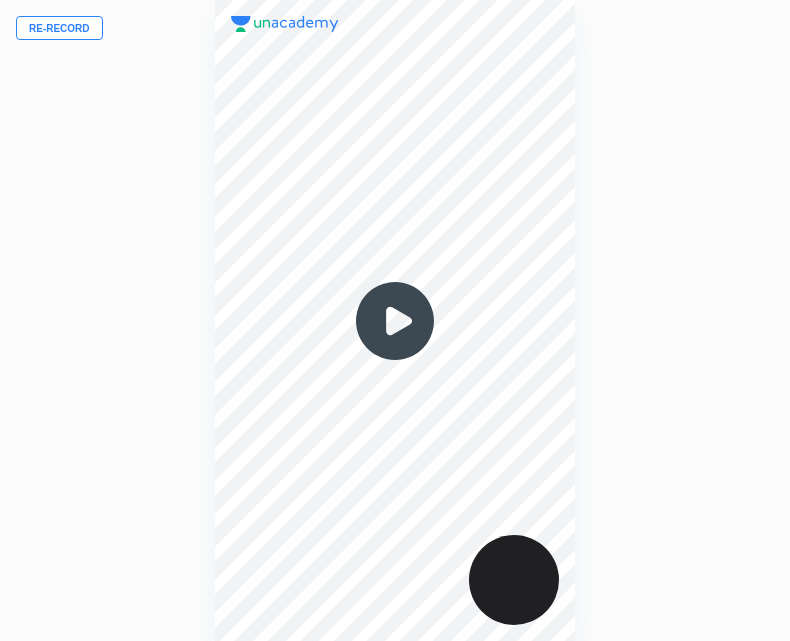 click at bounding box center [395, 321] 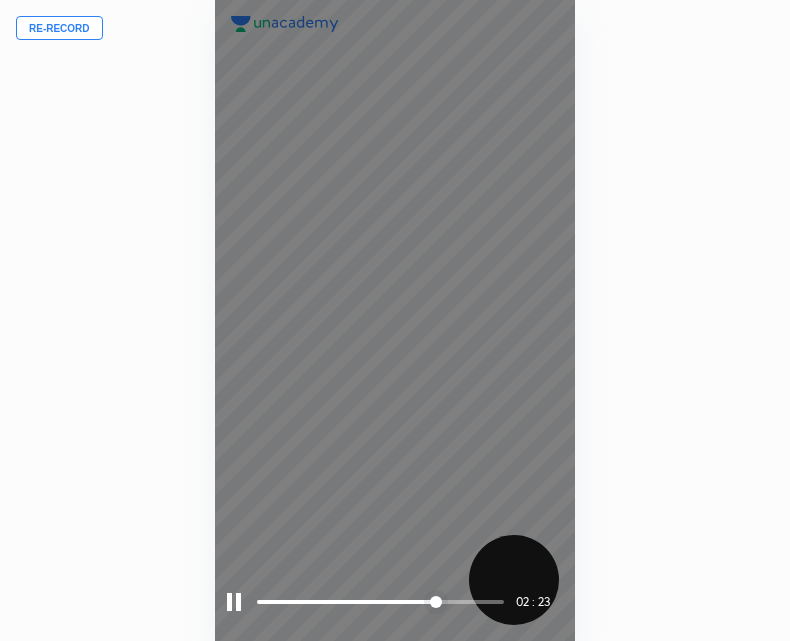 click at bounding box center (234, 602) 